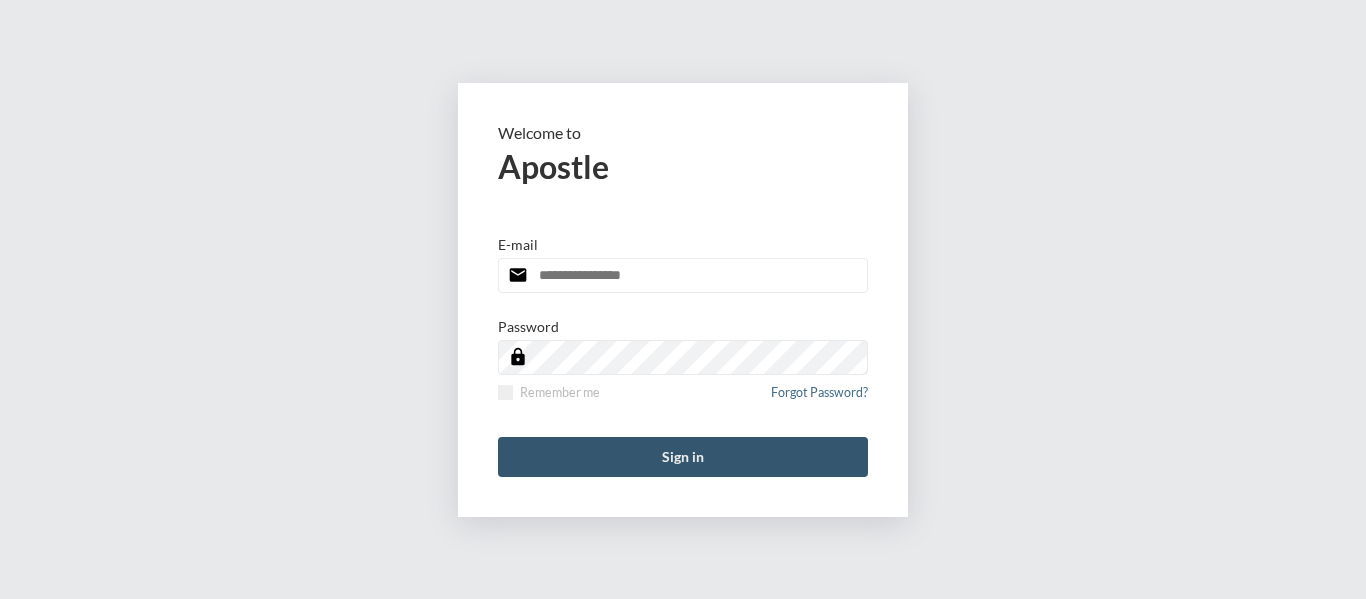 scroll, scrollTop: 0, scrollLeft: 0, axis: both 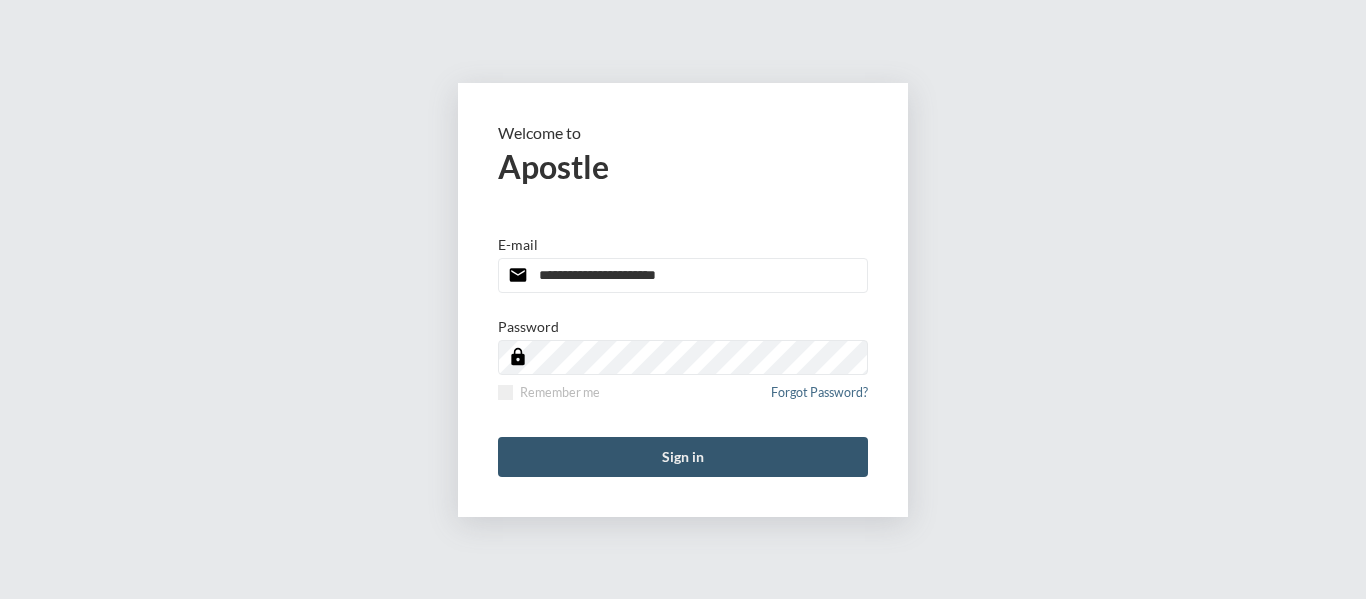 click on "Sign in" at bounding box center [683, 457] 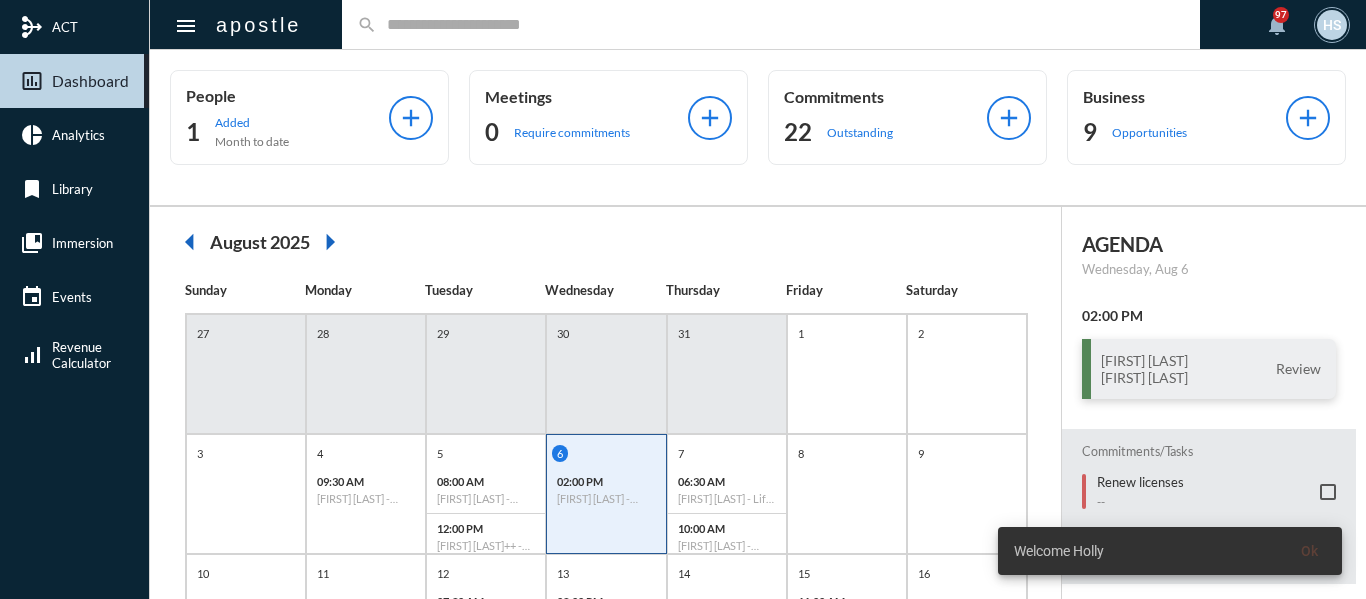 click 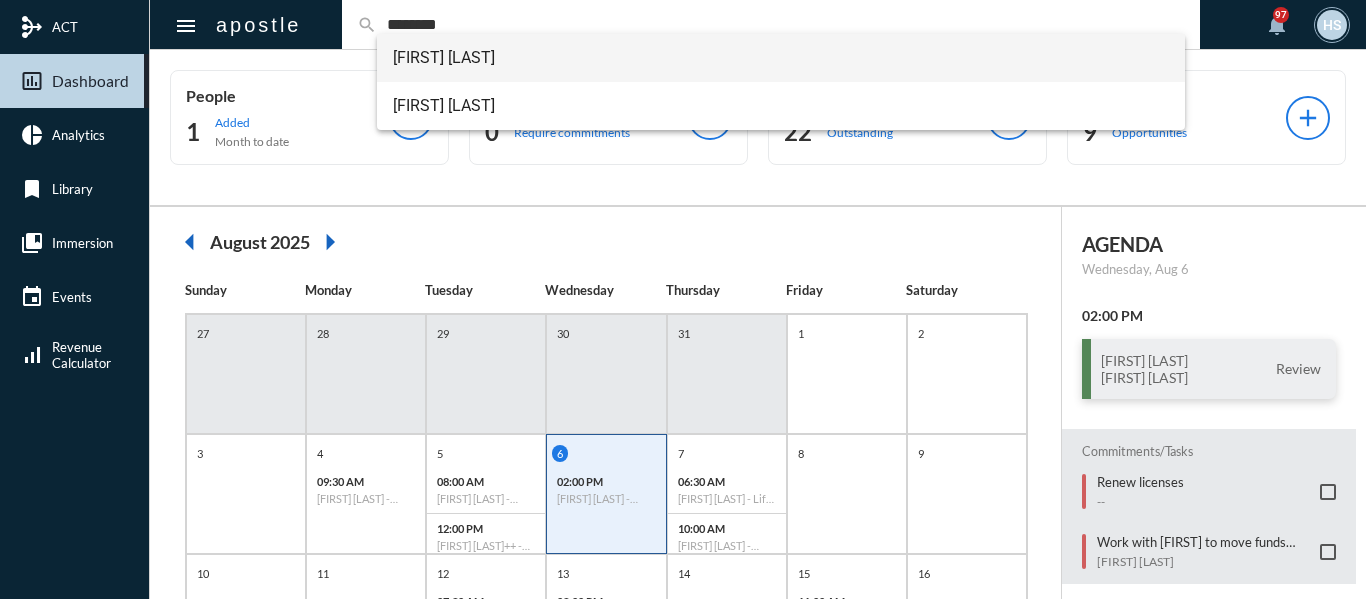 type on "********" 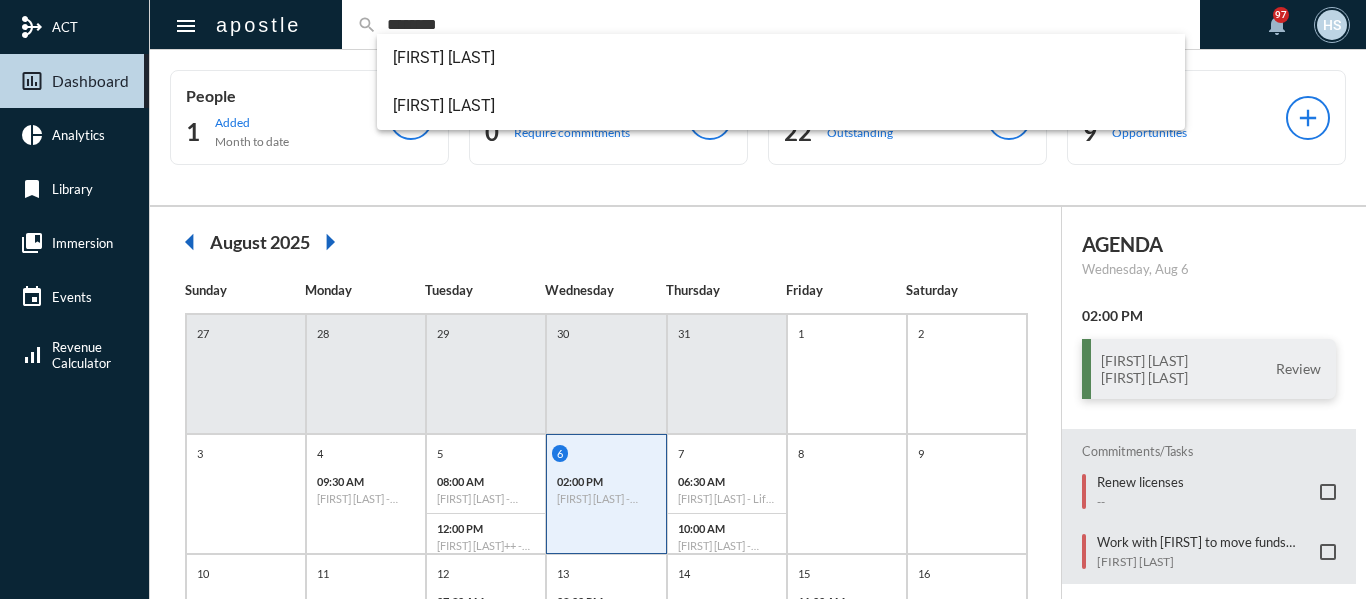 type 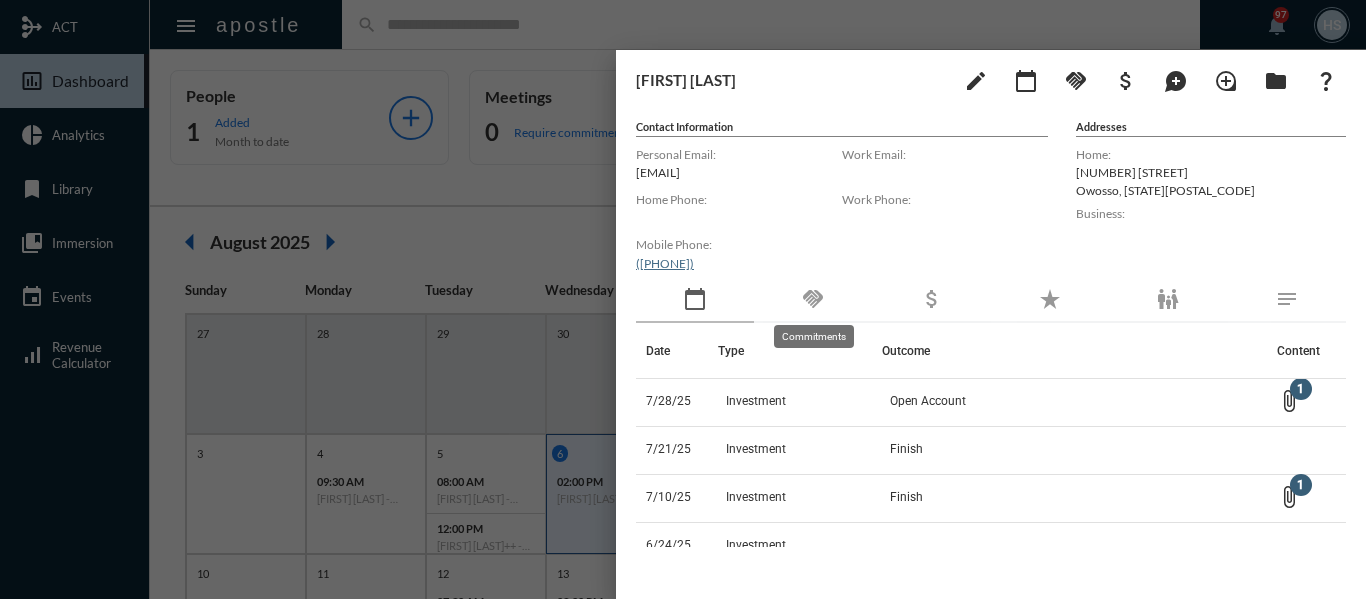 click on "handshake" 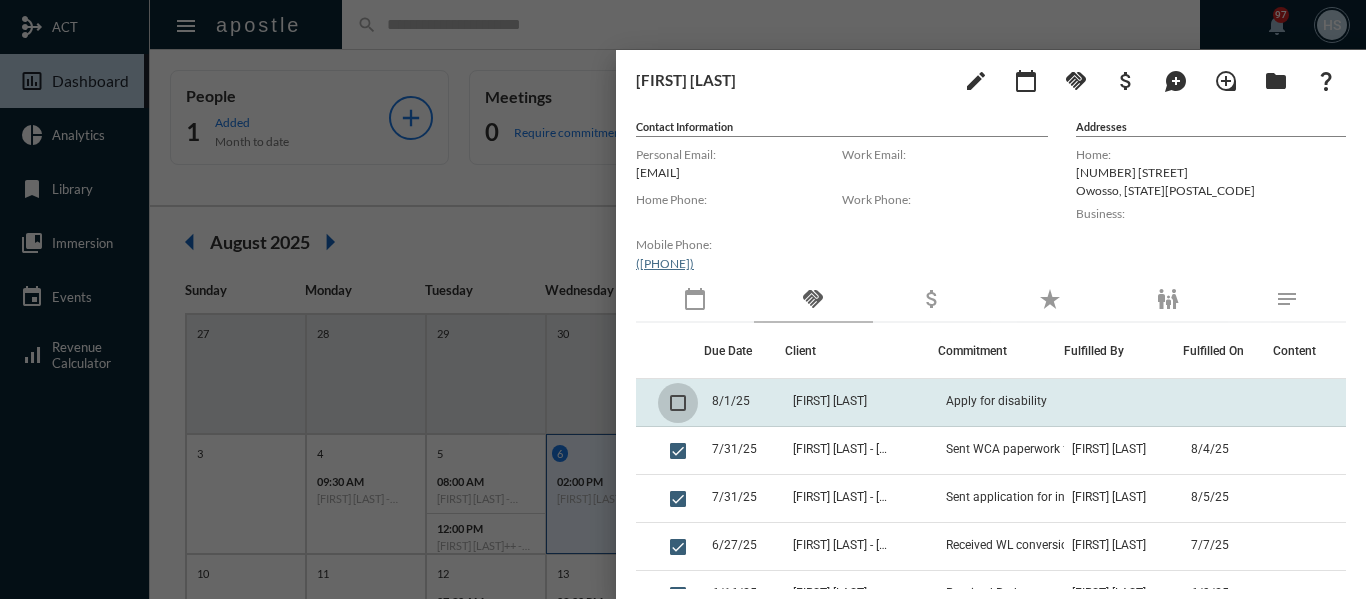 click at bounding box center [678, 403] 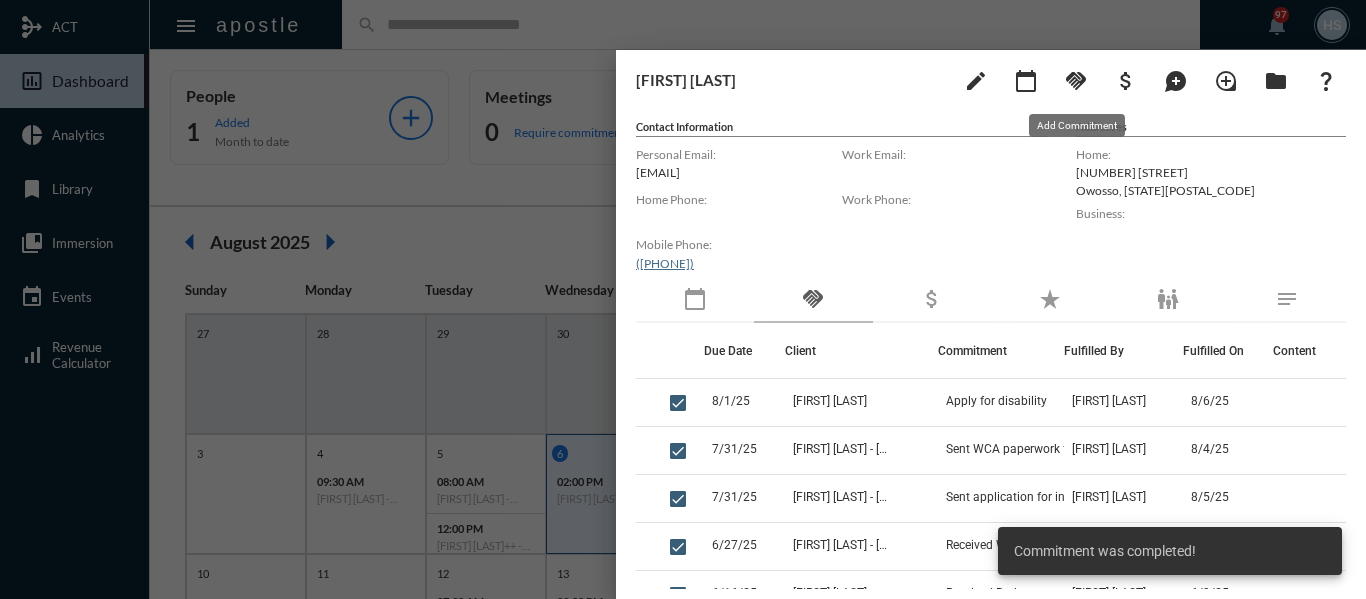 click on "handshake" 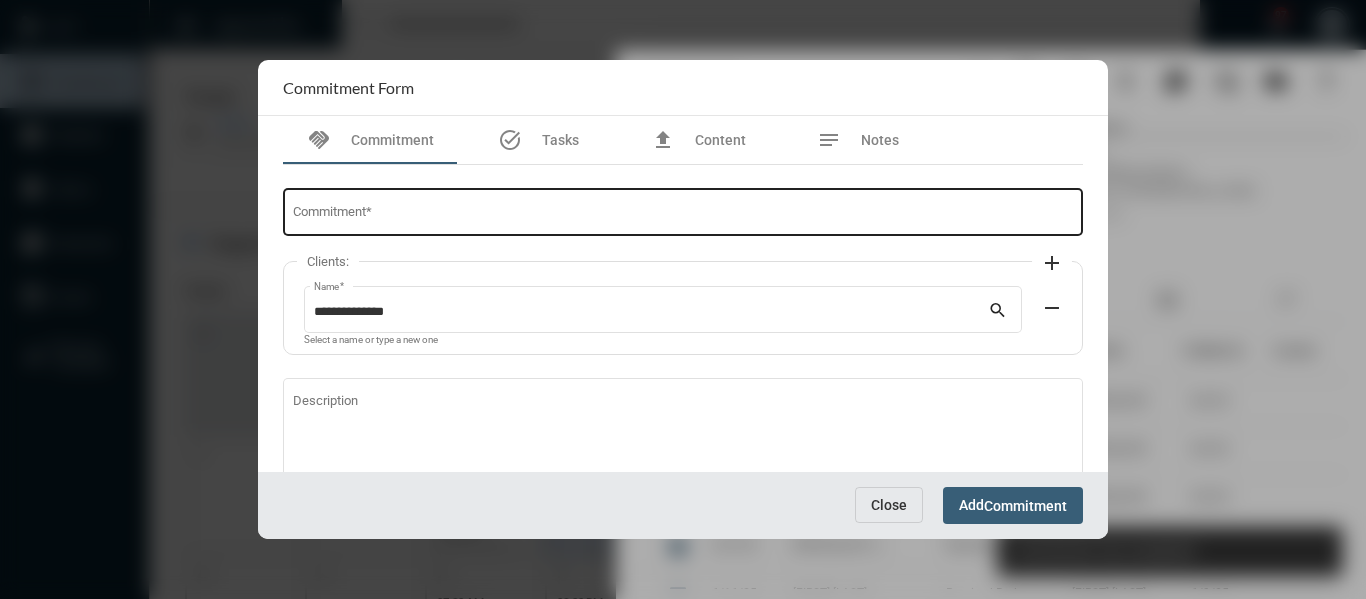 click on "Commitment  *" at bounding box center [683, 215] 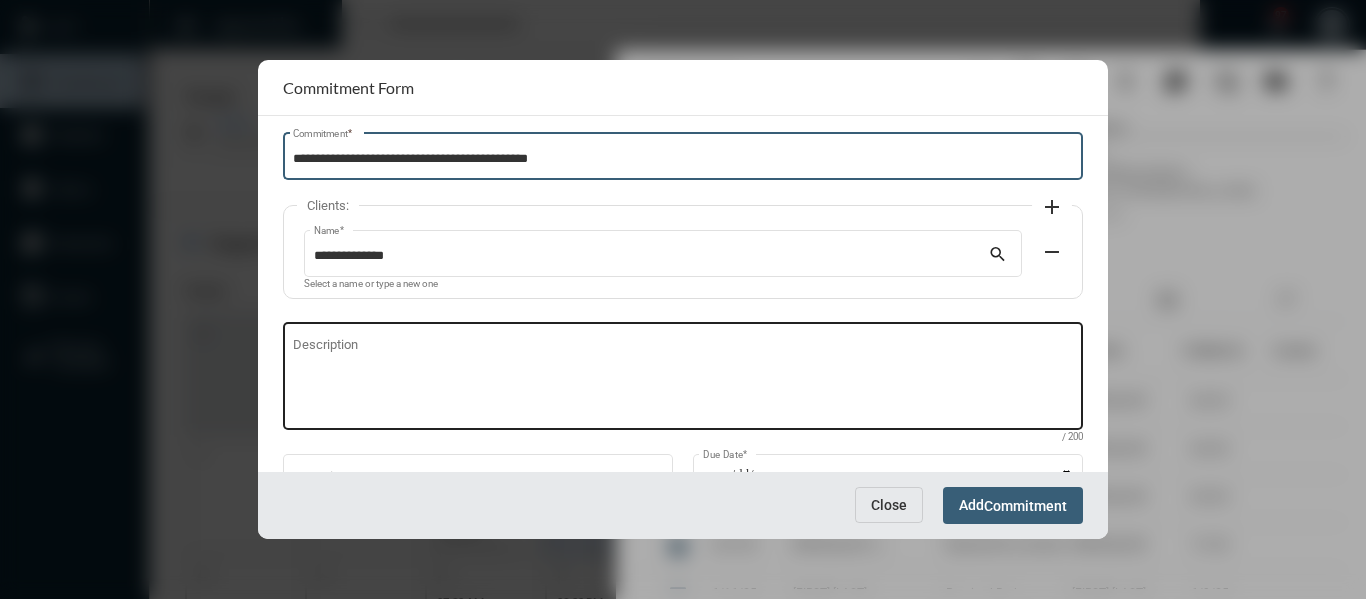 scroll, scrollTop: 100, scrollLeft: 0, axis: vertical 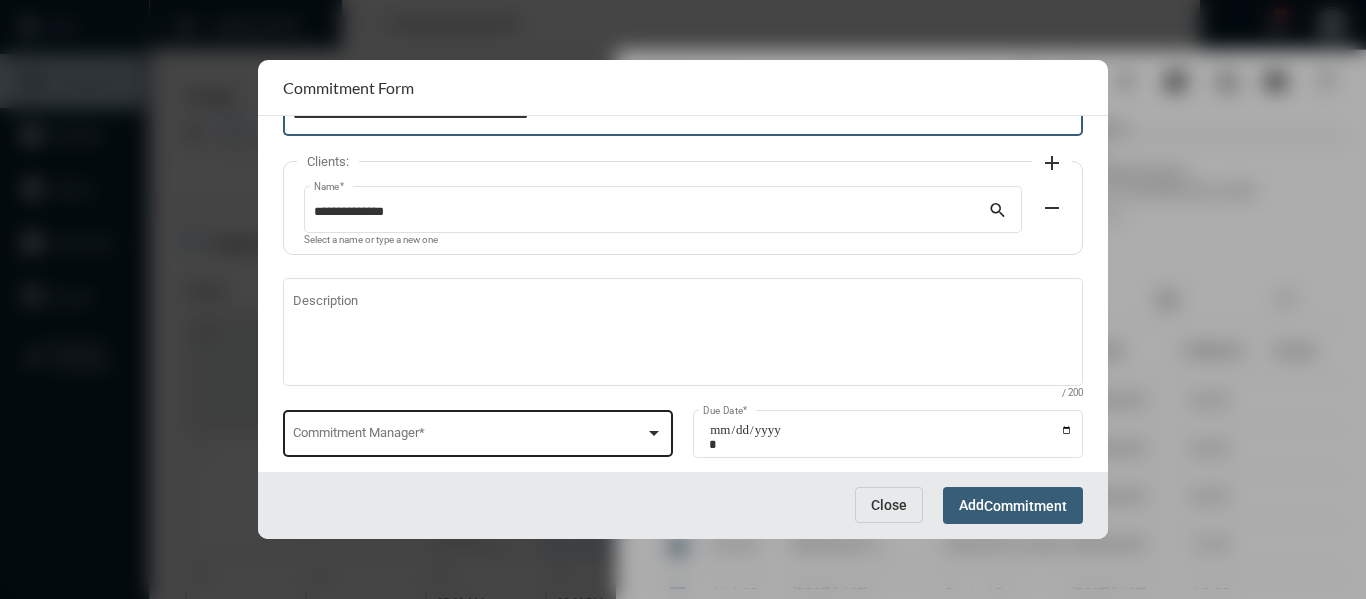 type on "**********" 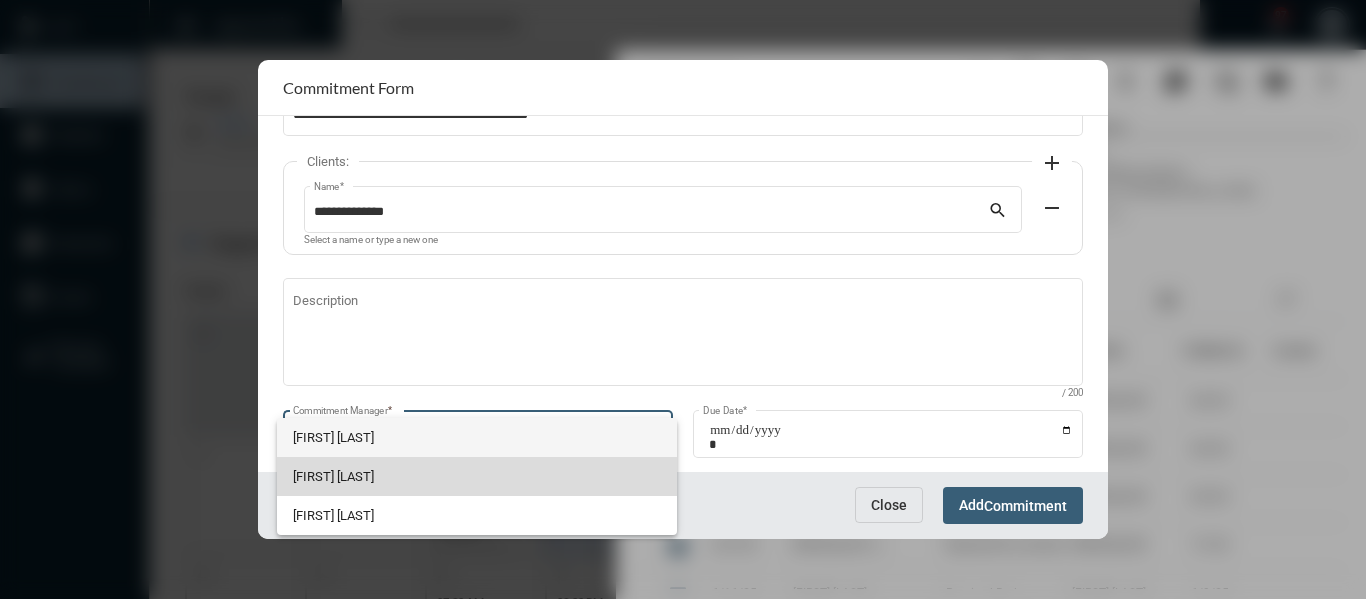 click on "[FIRST] [LAST]" at bounding box center (477, 476) 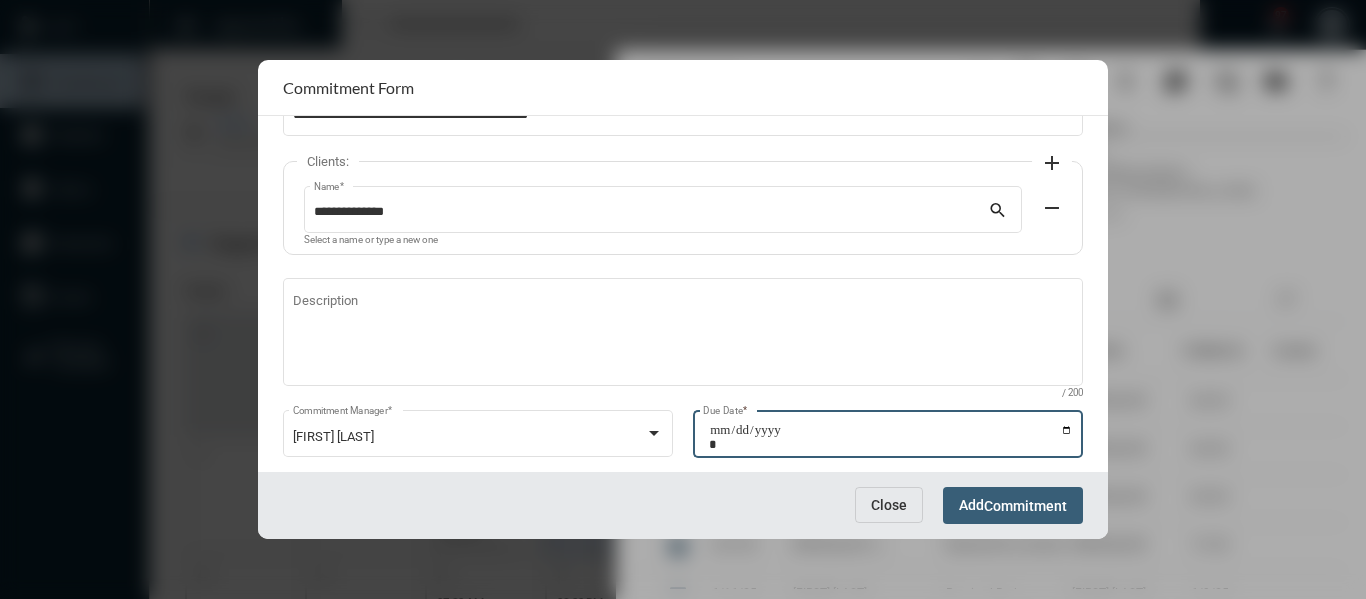 click on "Due Date  *" at bounding box center [891, 437] 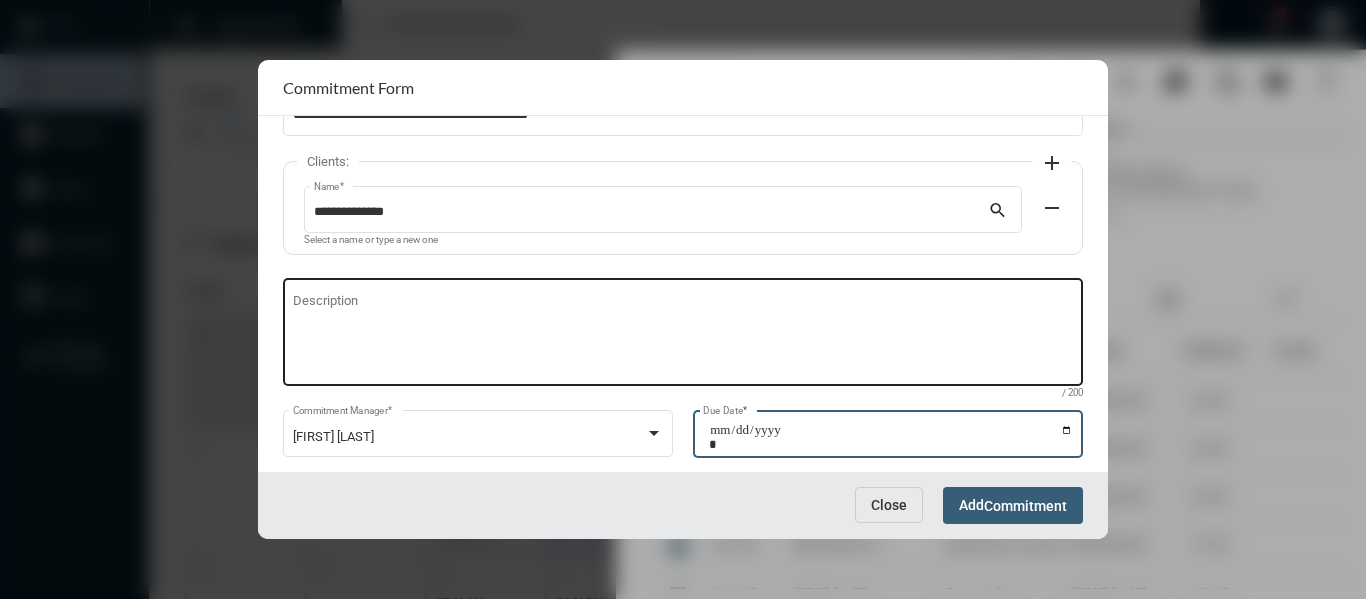 type on "**********" 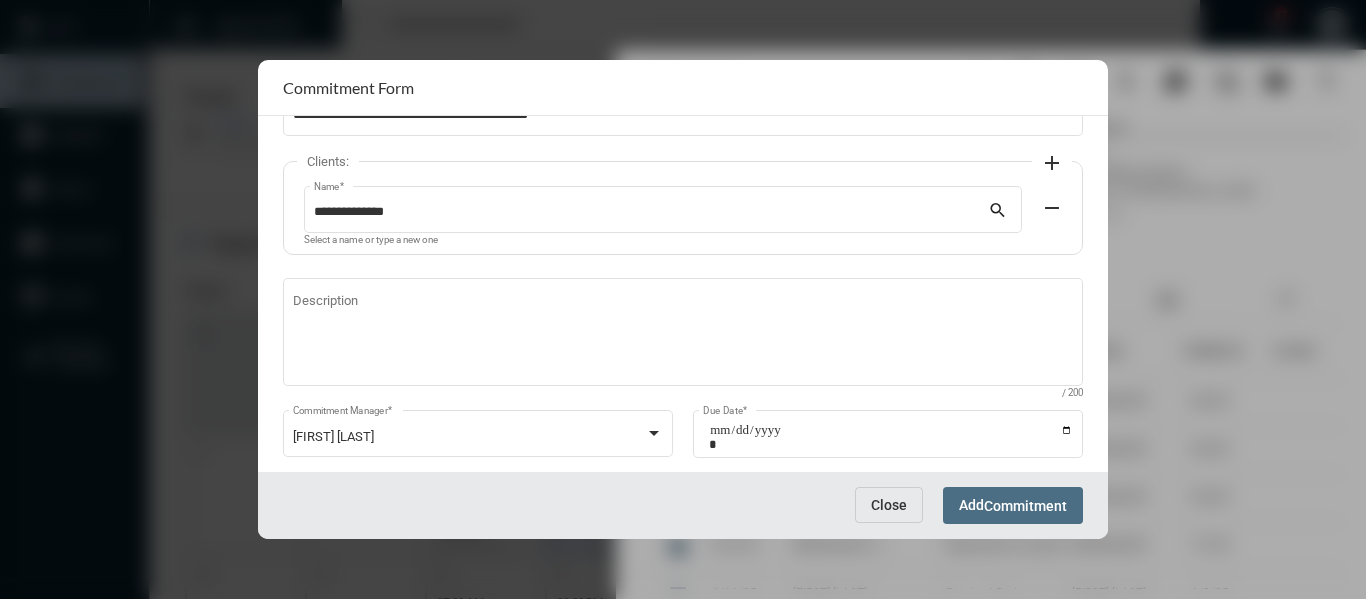 click on "Commitment" at bounding box center [1025, 506] 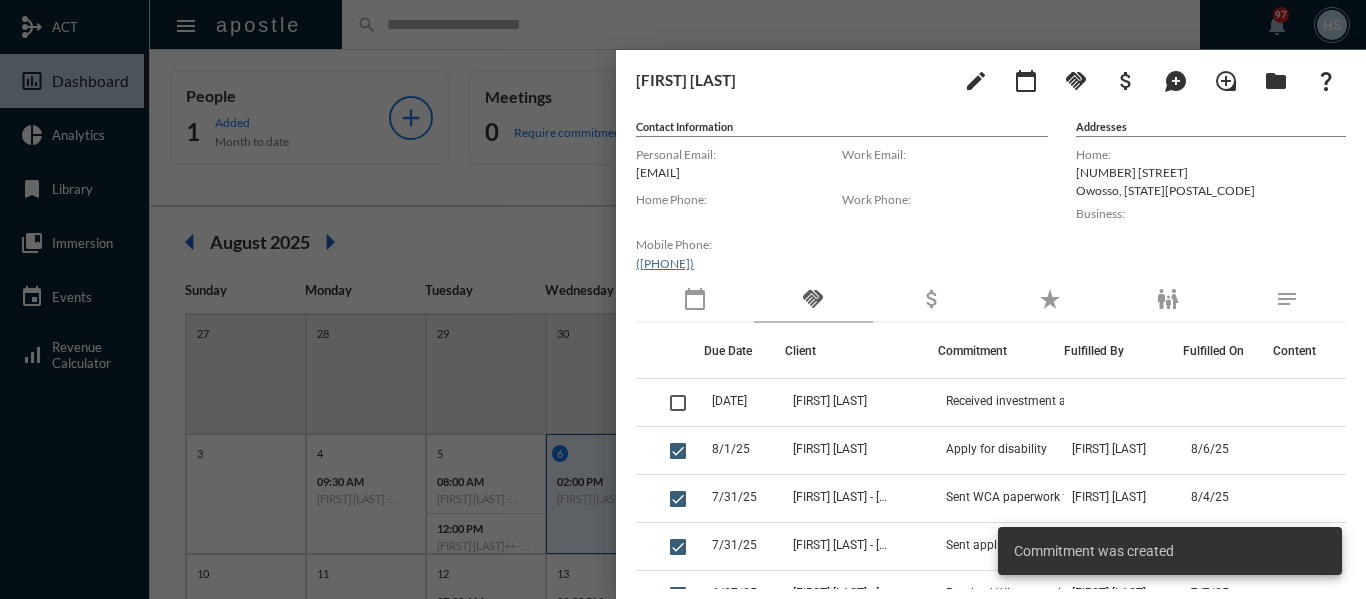 click at bounding box center (683, 299) 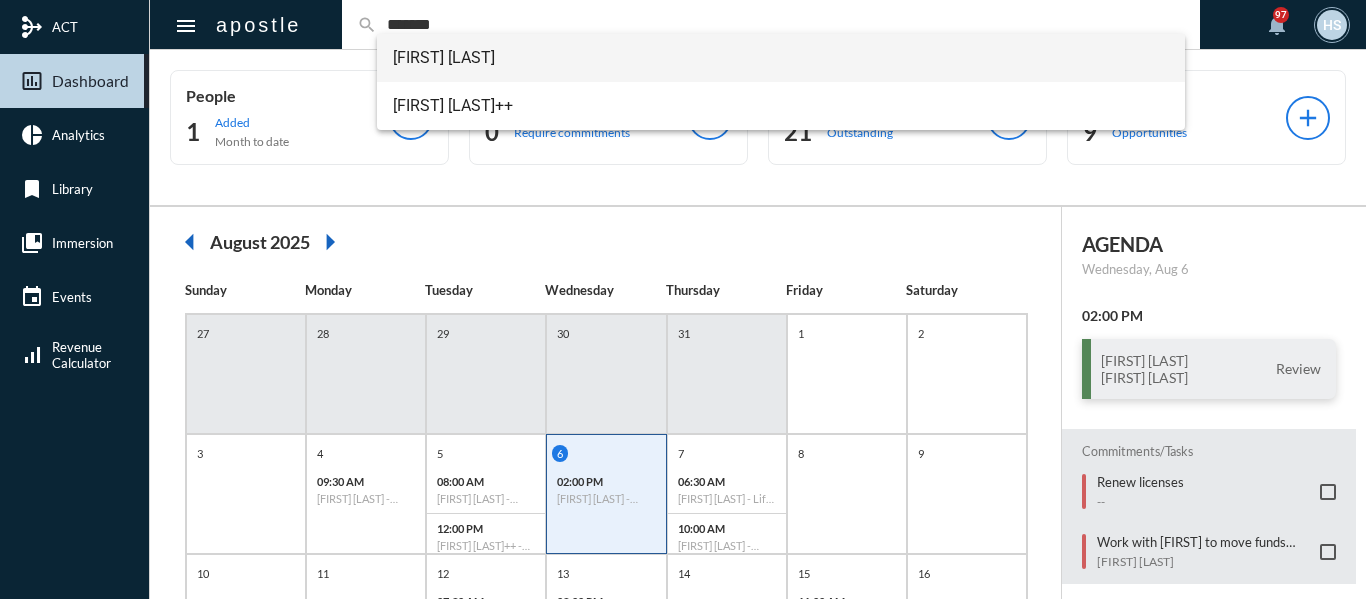 type on "*******" 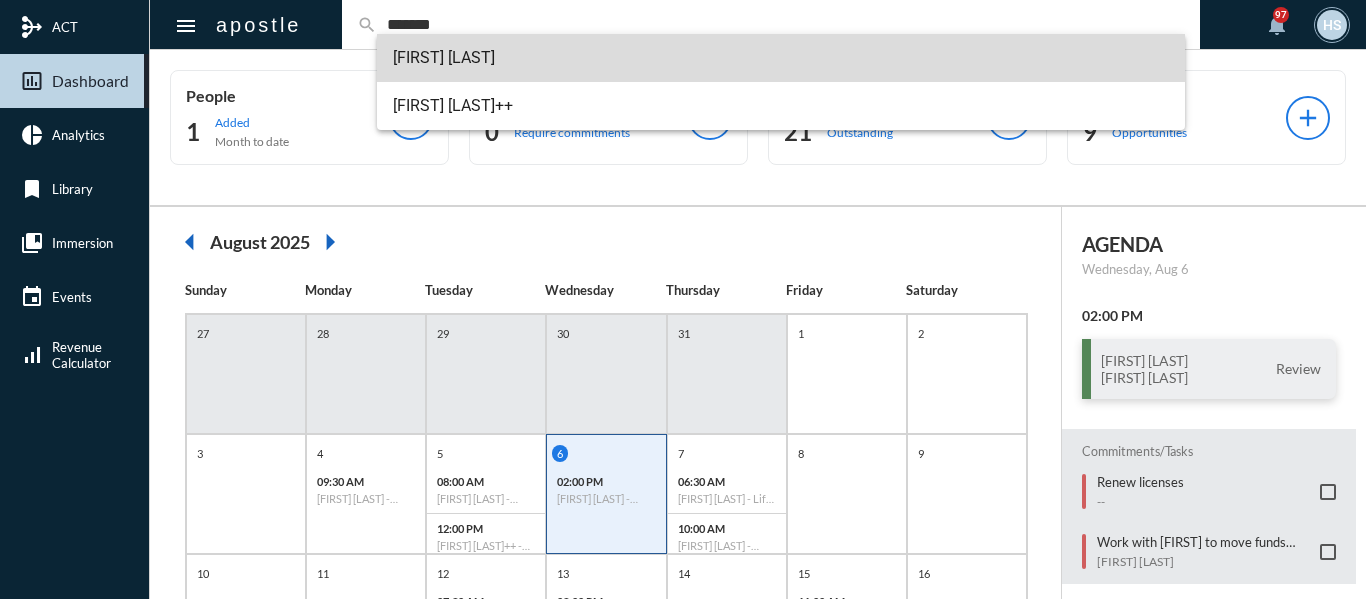 click on "[FIRST] [LAST]" at bounding box center (781, 58) 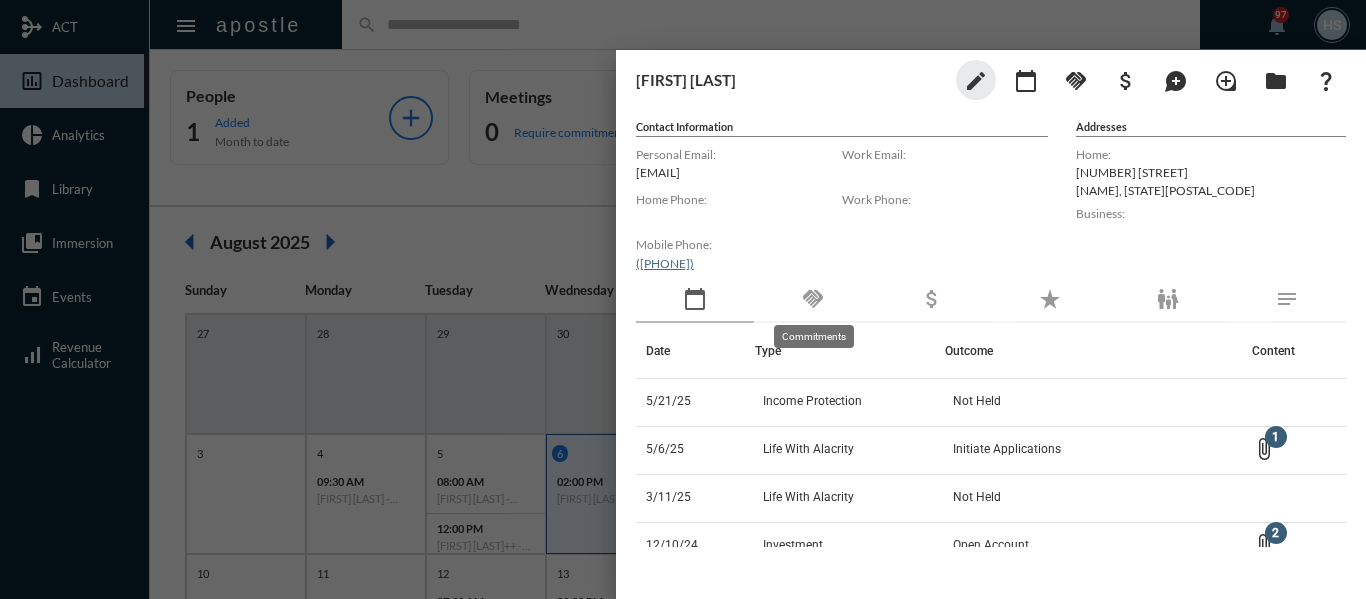 click on "handshake" 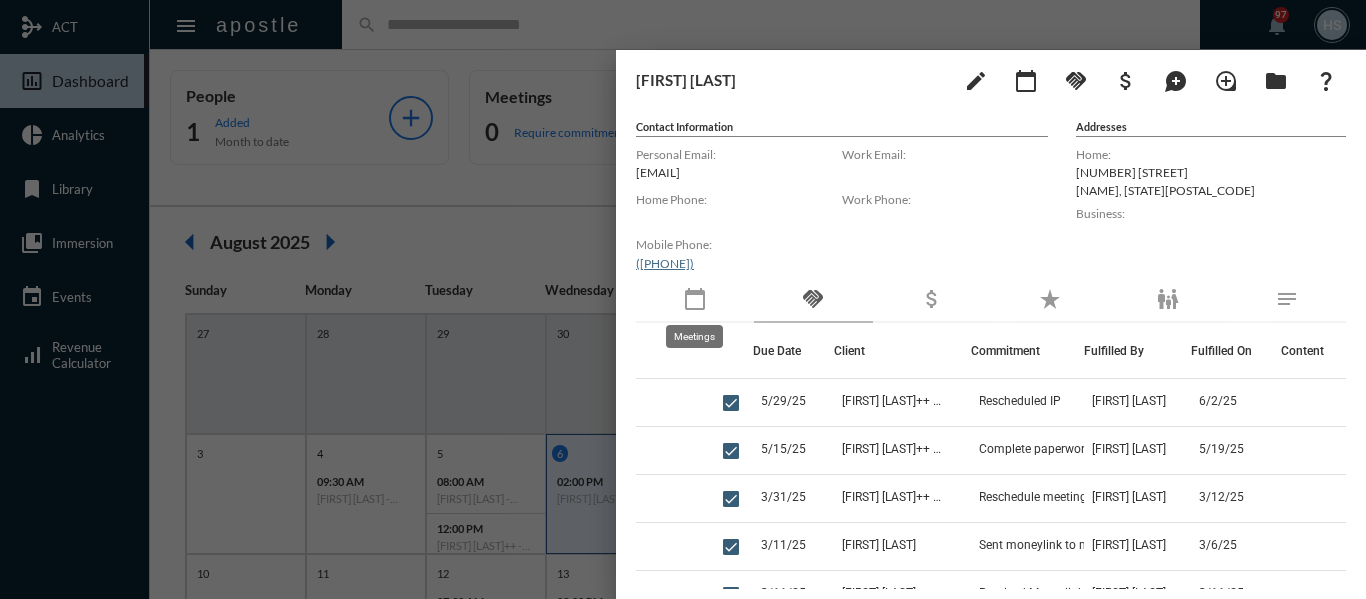 click on "calendar_today" 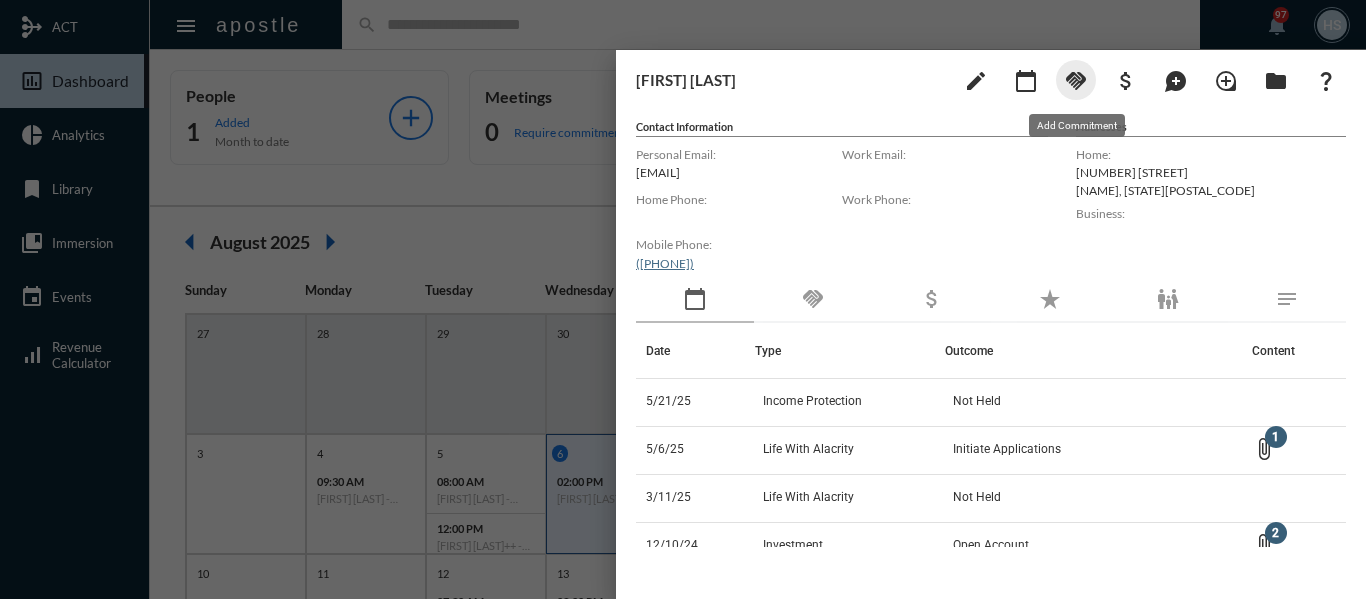 click on "handshake" 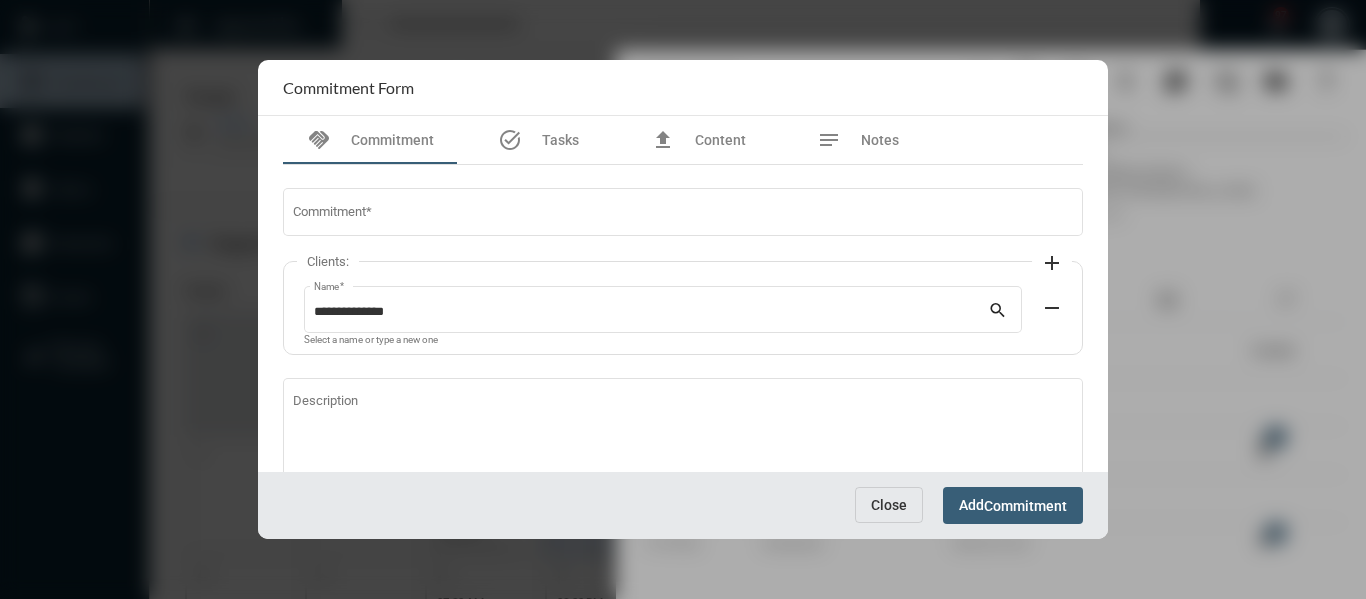 click on "Close" at bounding box center (889, 505) 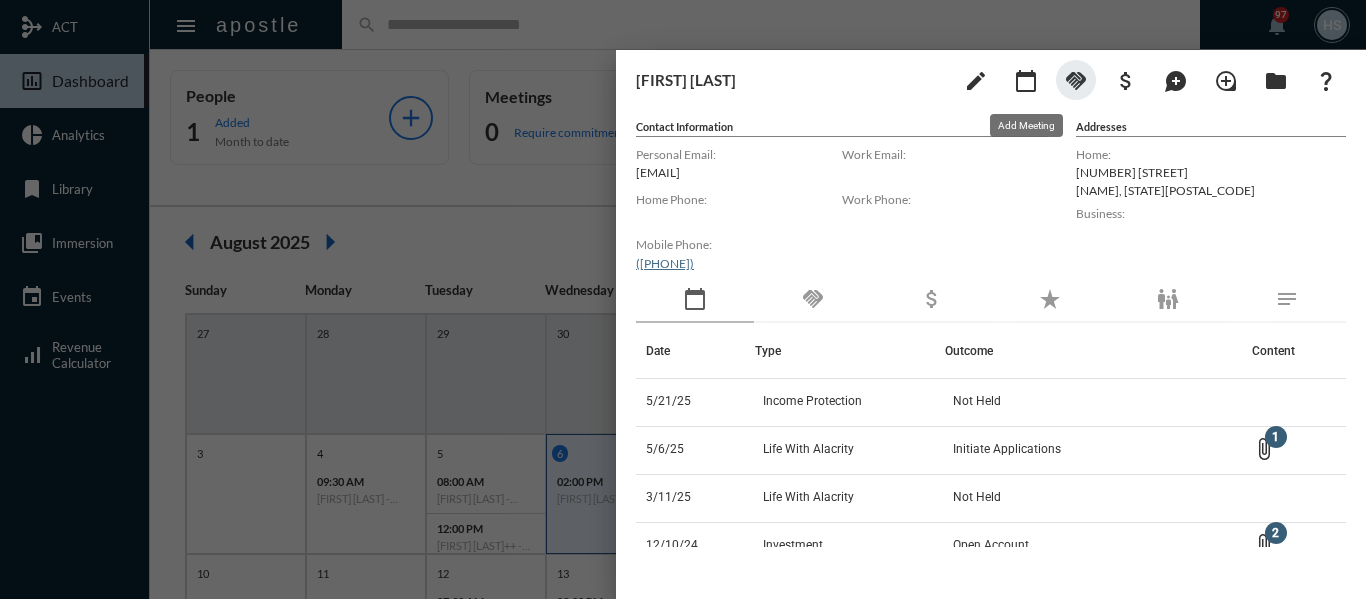 click on "calendar_today" 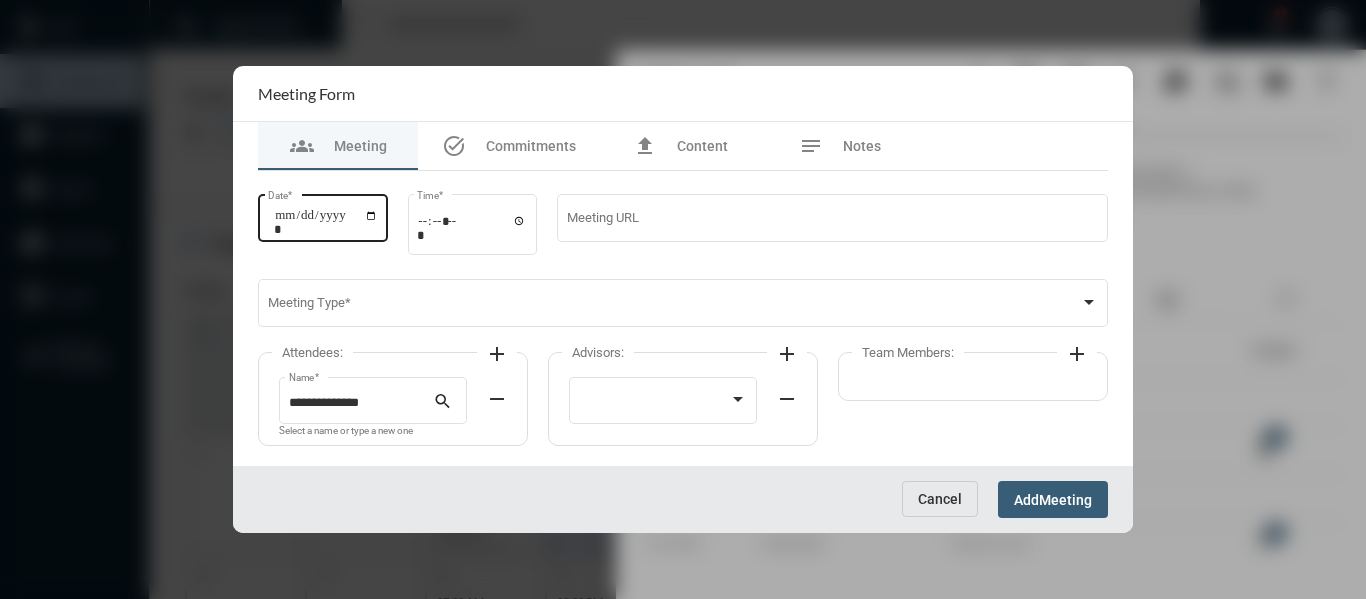 click on "Date  *" at bounding box center [326, 222] 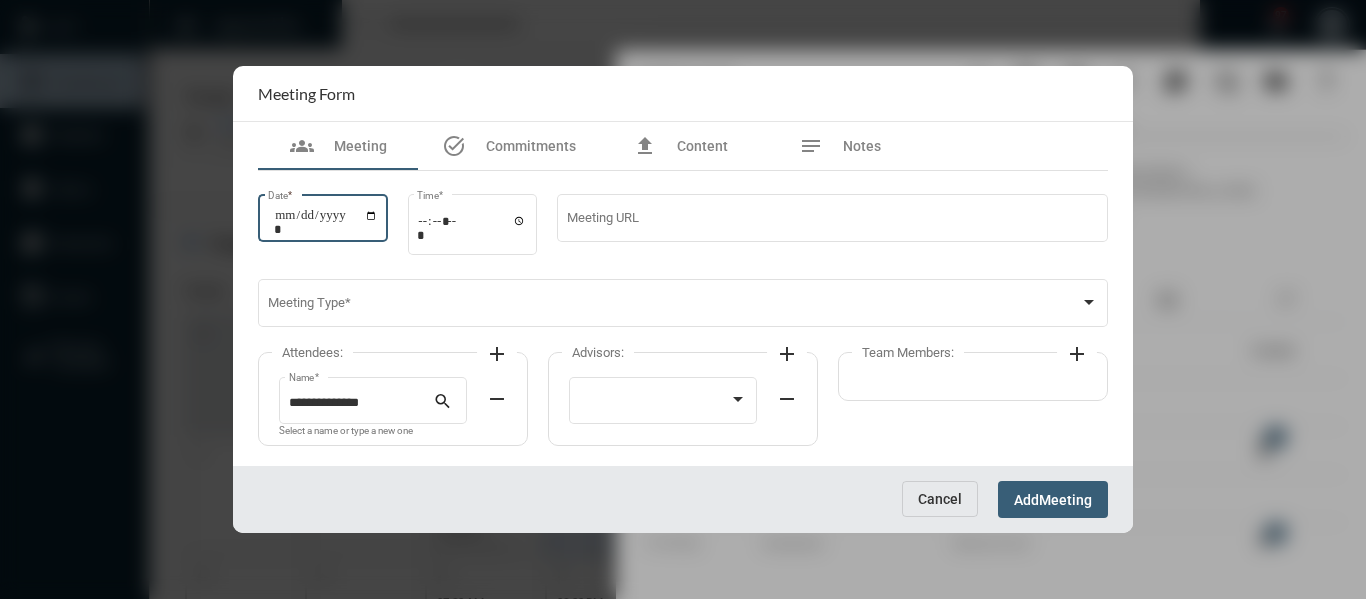 type on "**********" 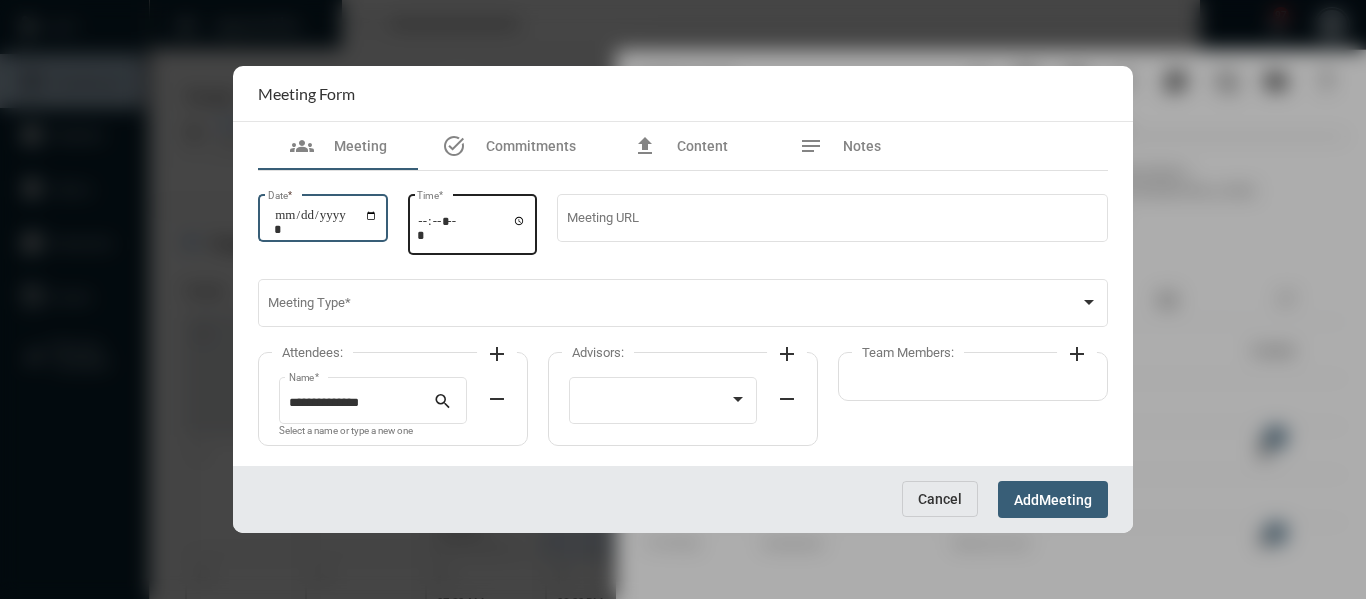 click on "Time  *" at bounding box center (472, 227) 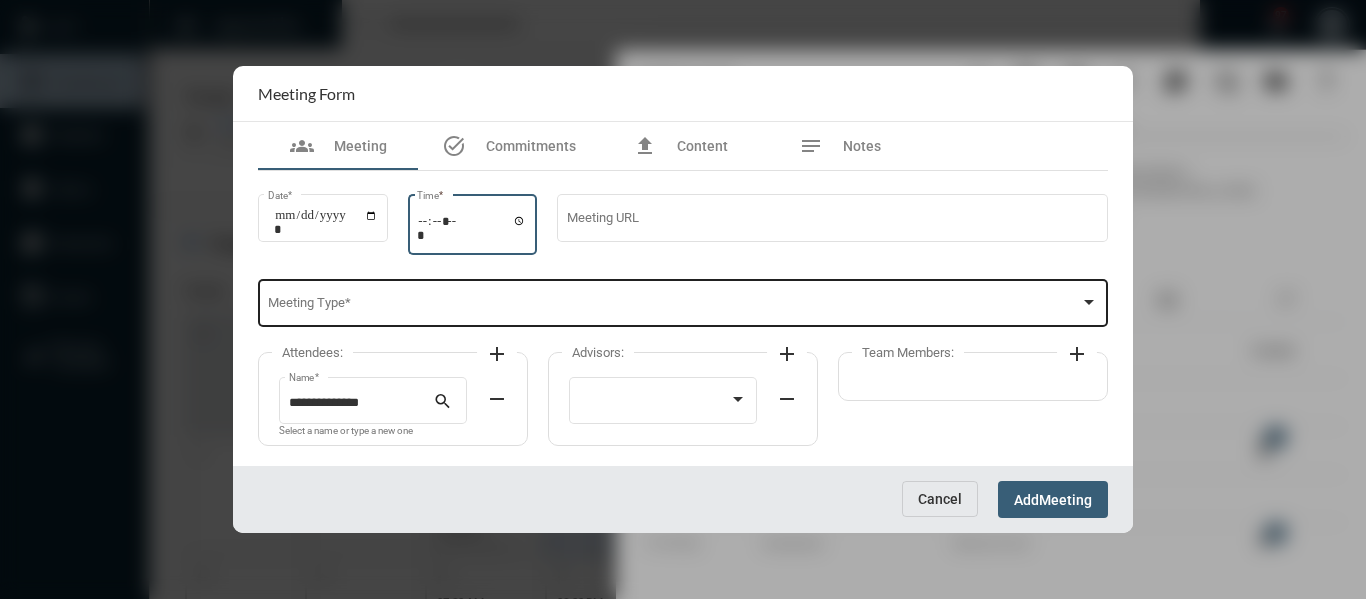 type on "*****" 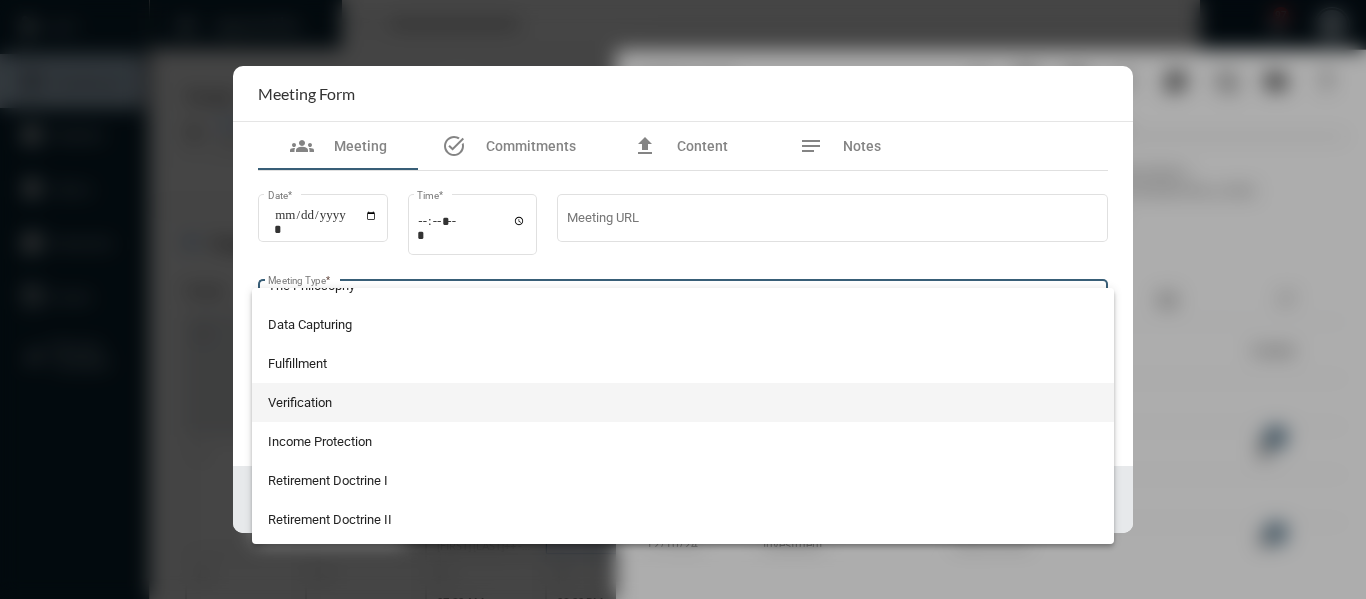 scroll, scrollTop: 200, scrollLeft: 0, axis: vertical 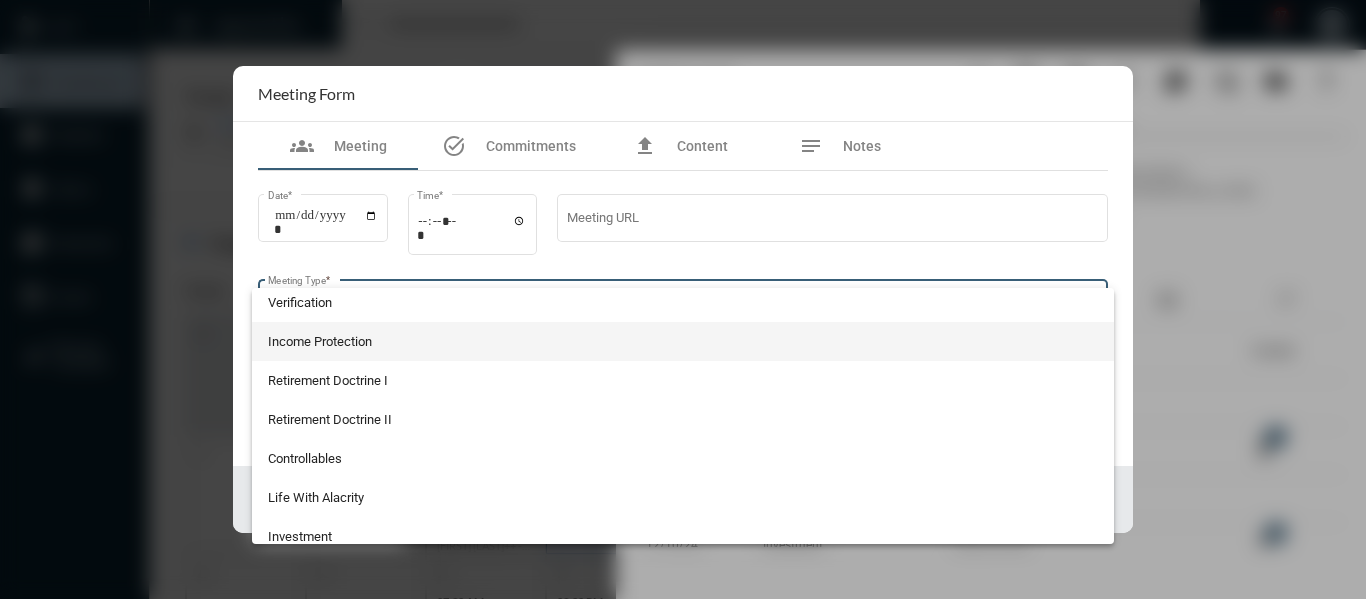 click on "Income Protection" at bounding box center [683, 341] 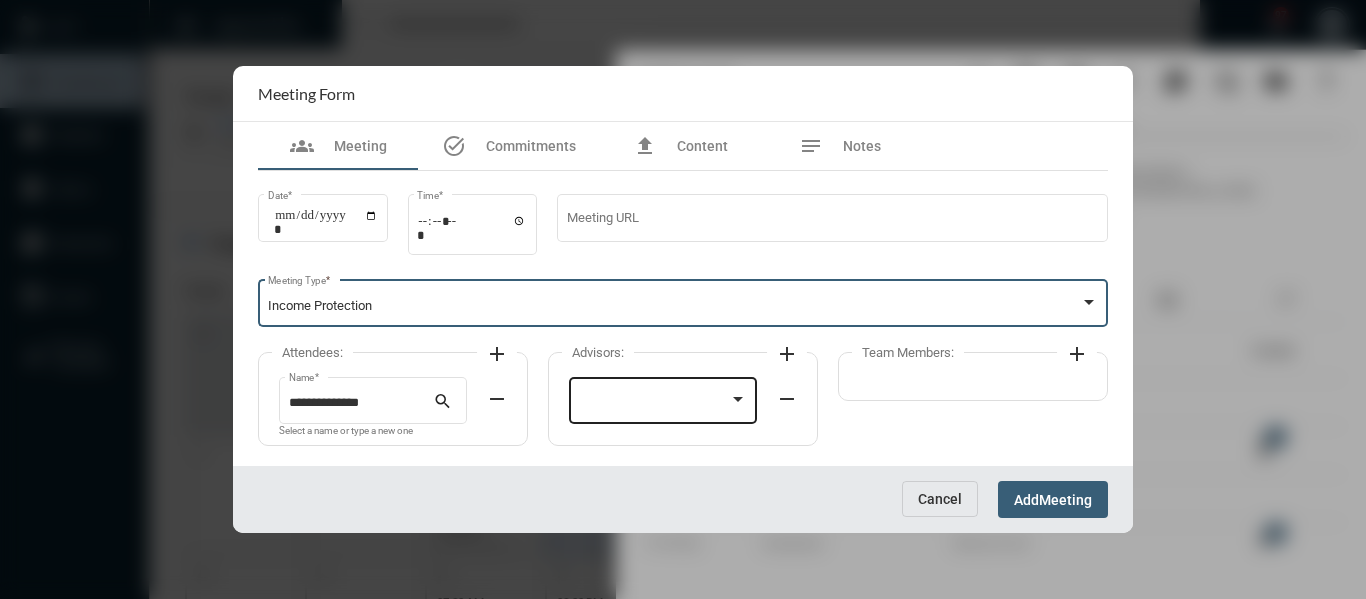 click at bounding box center [654, 403] 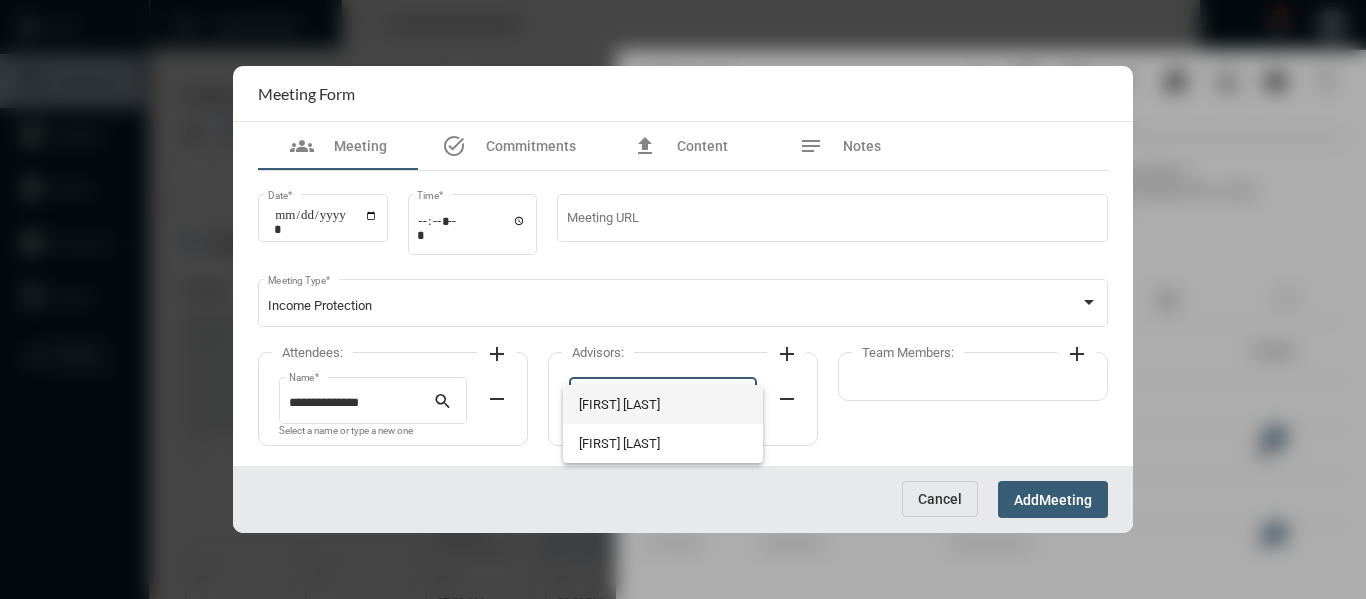 click on "[FIRST] [LAST]" at bounding box center (663, 404) 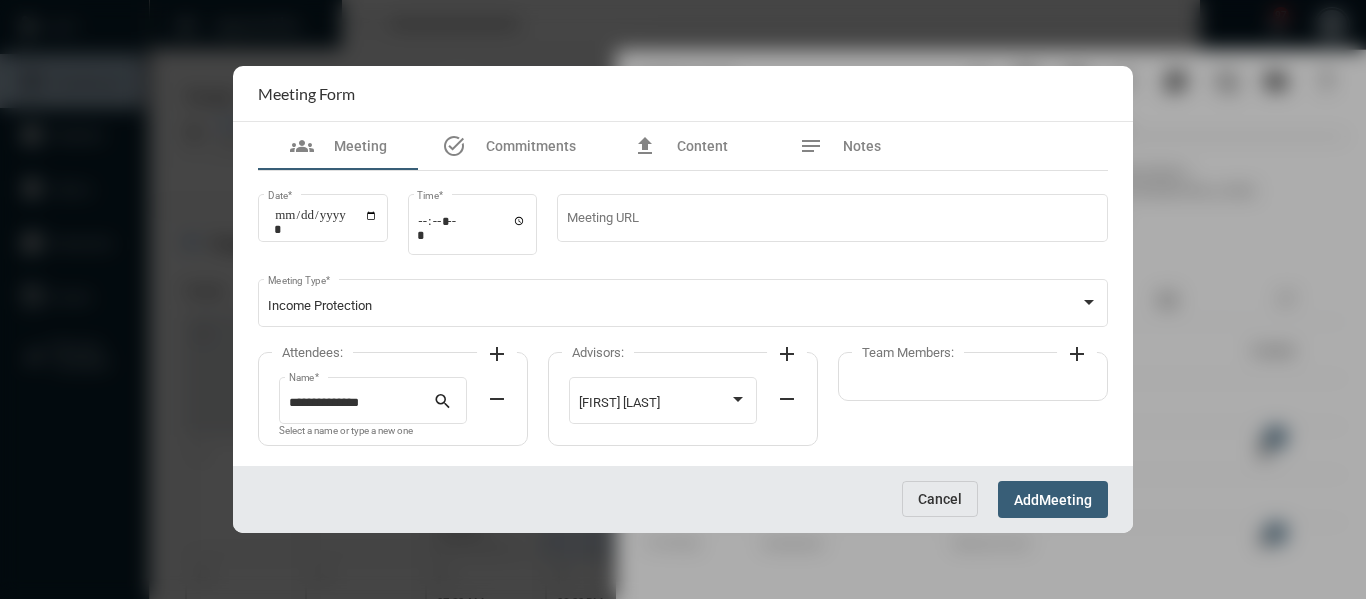 click on "add" 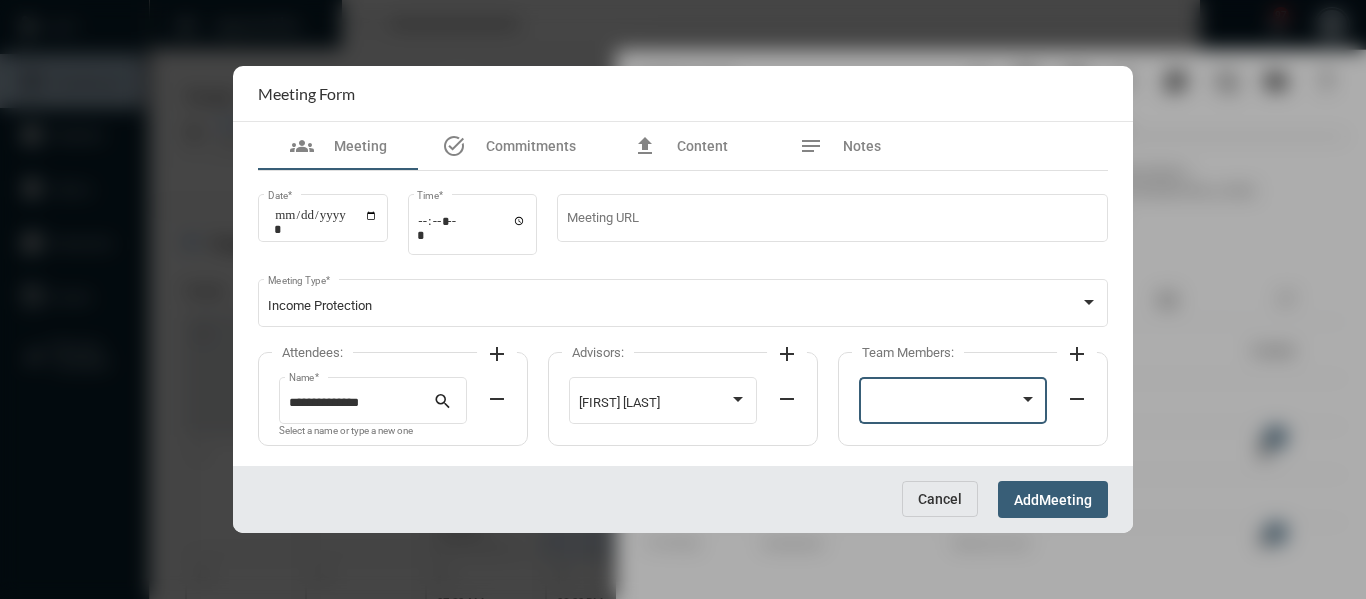 click at bounding box center [944, 403] 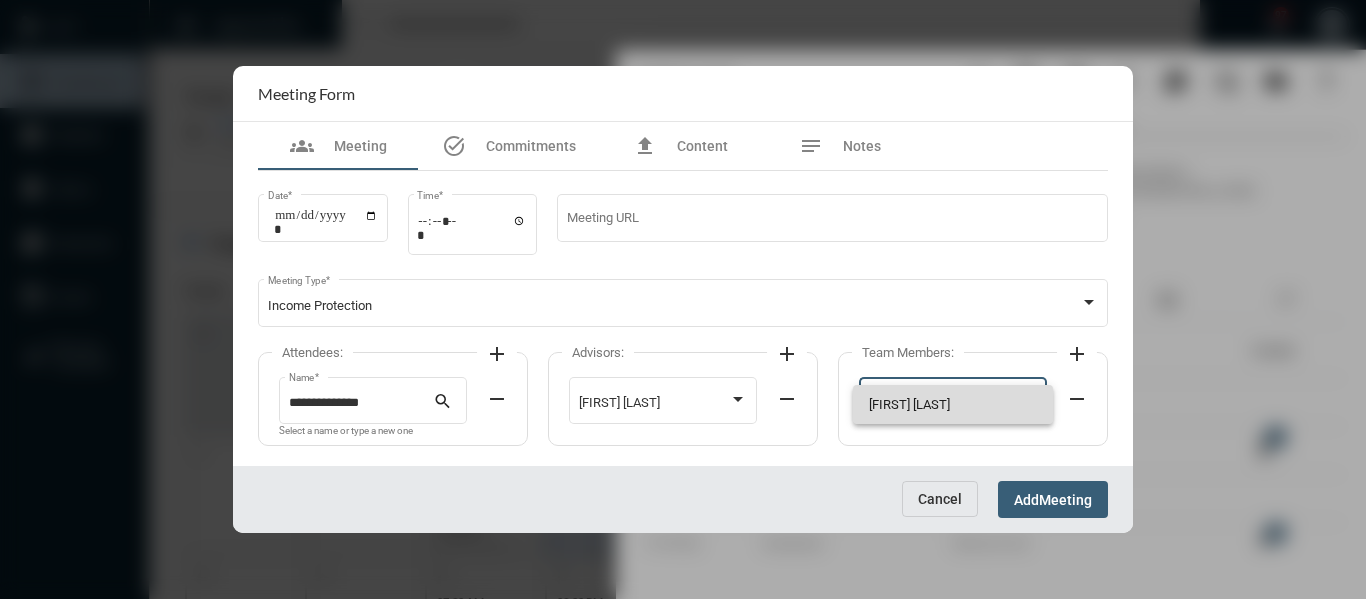 click on "[FIRST] [LAST]" at bounding box center (953, 404) 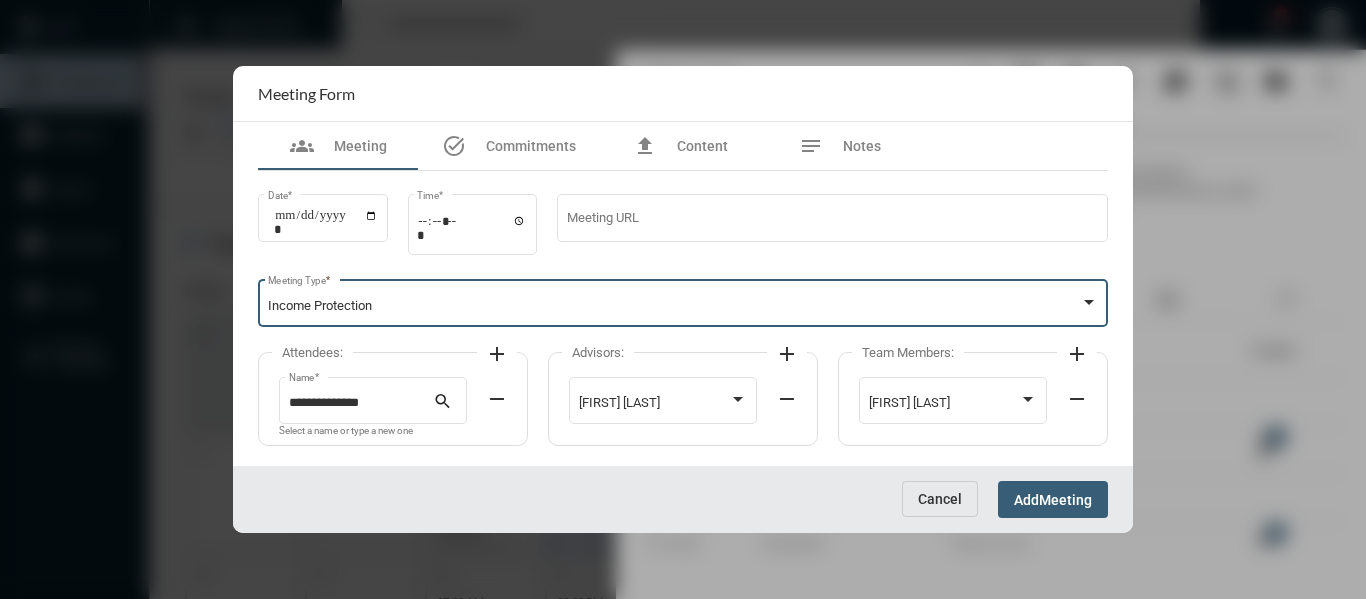 click at bounding box center (1089, 302) 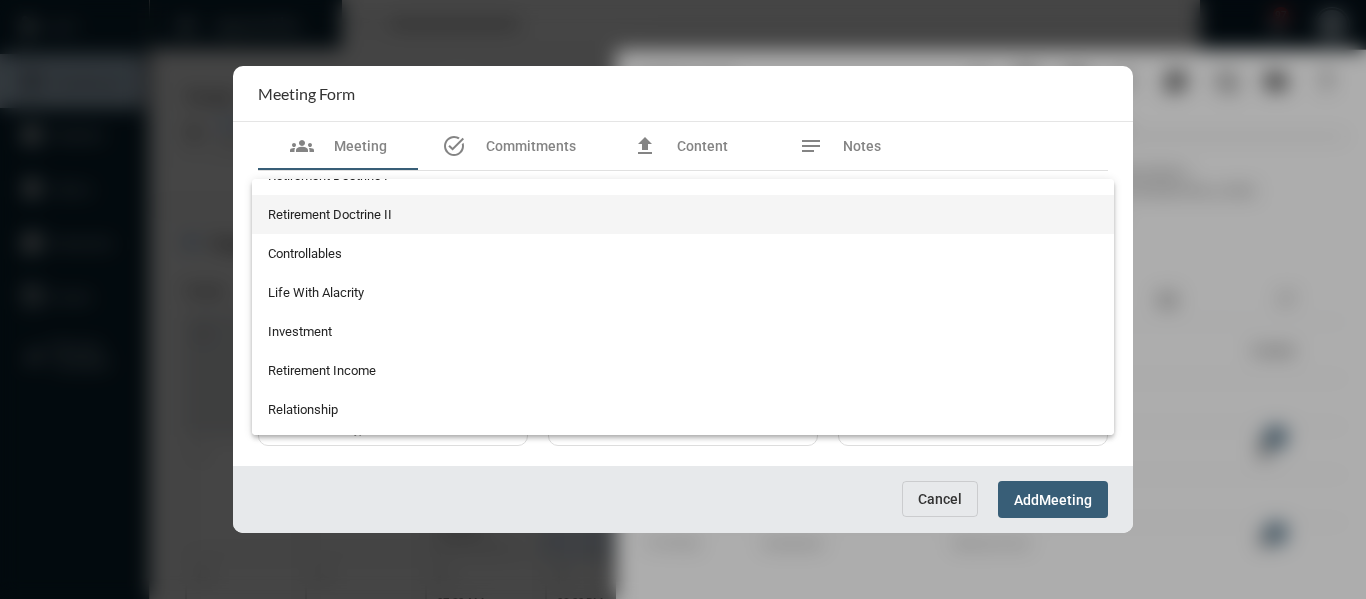 scroll, scrollTop: 326, scrollLeft: 0, axis: vertical 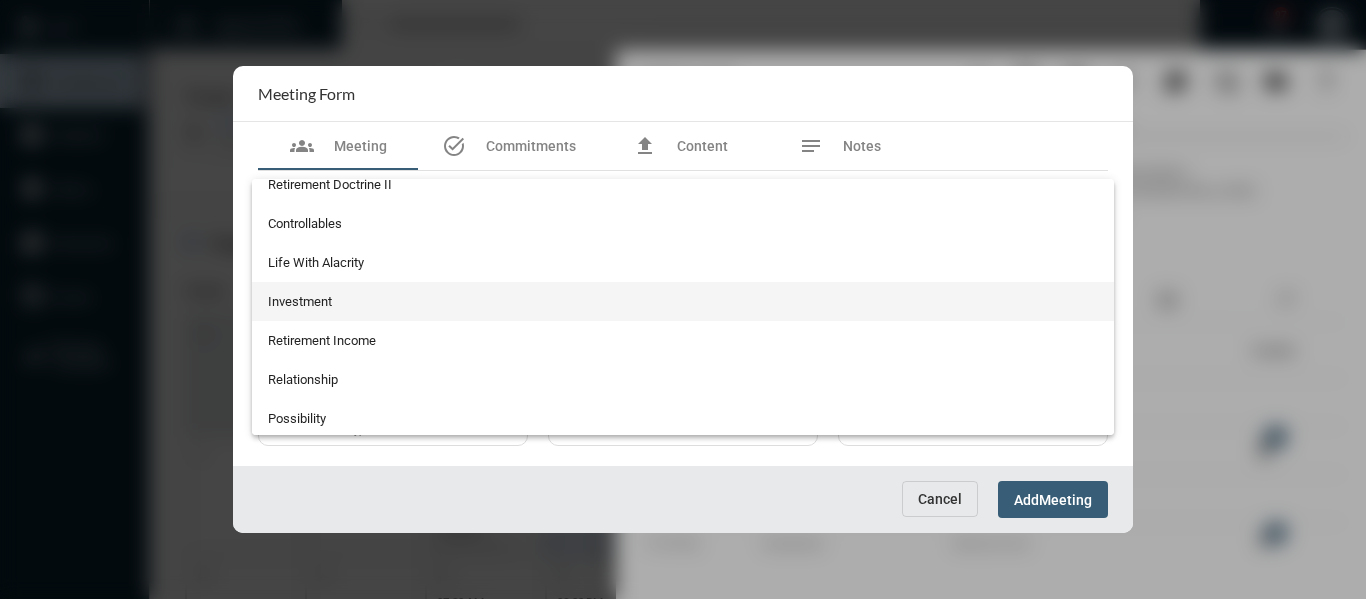 click on "Investment" at bounding box center (683, 301) 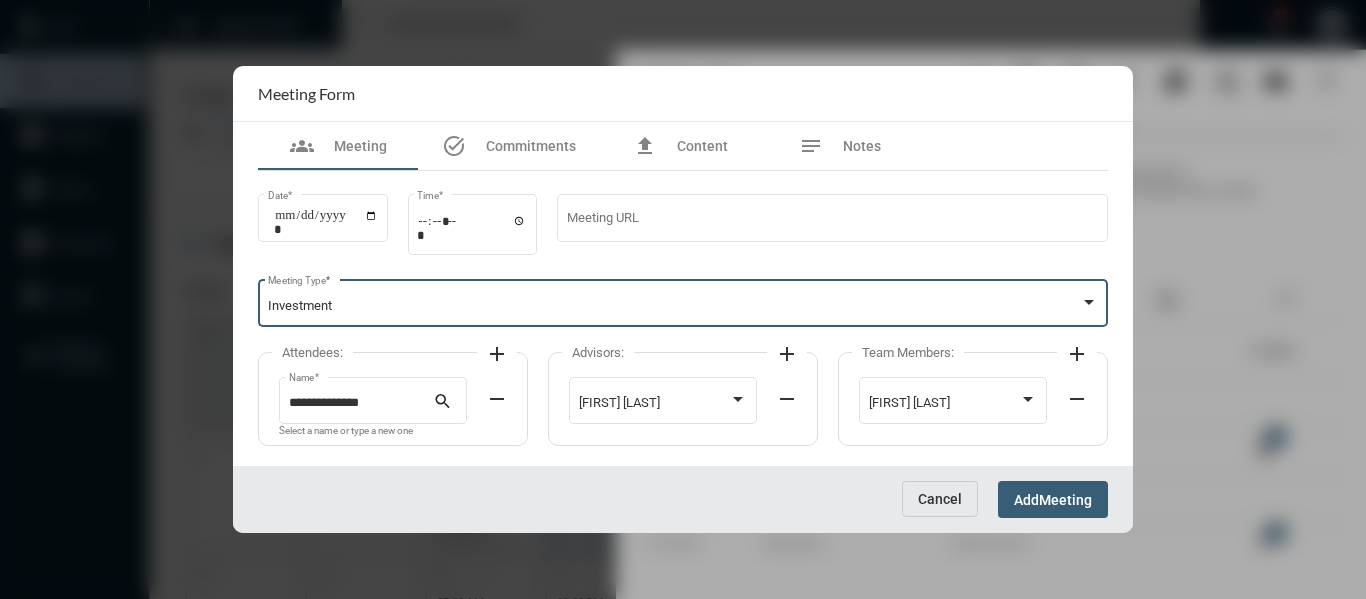 click at bounding box center [1089, 302] 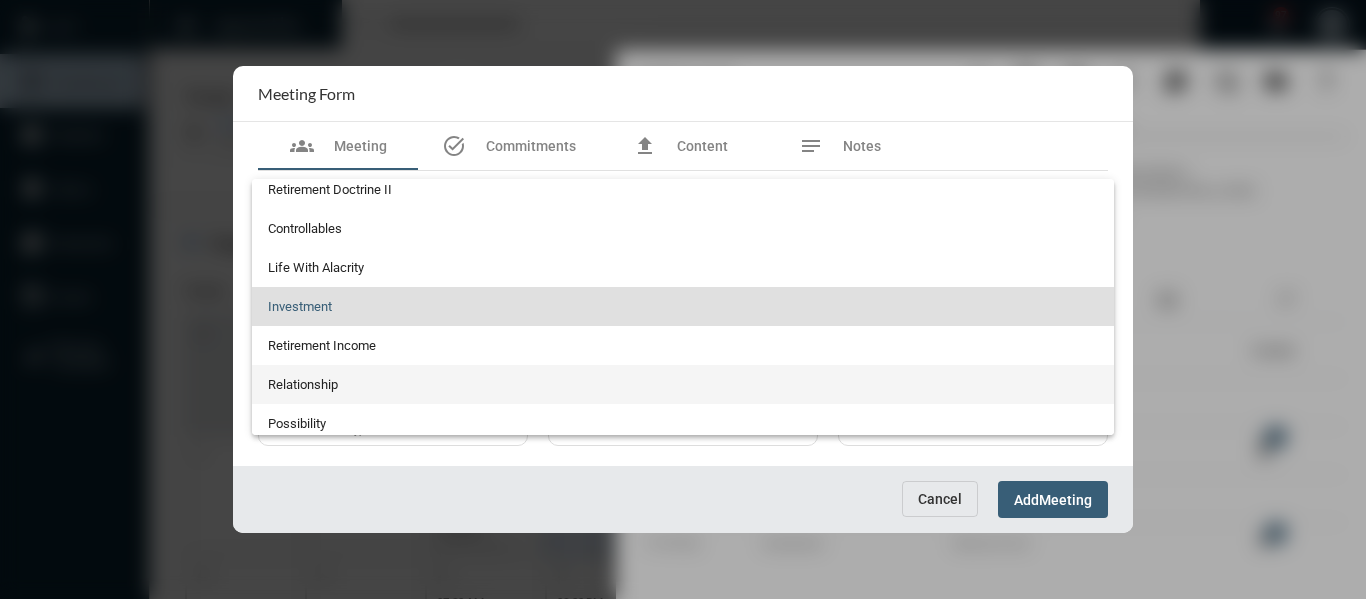scroll, scrollTop: 421, scrollLeft: 0, axis: vertical 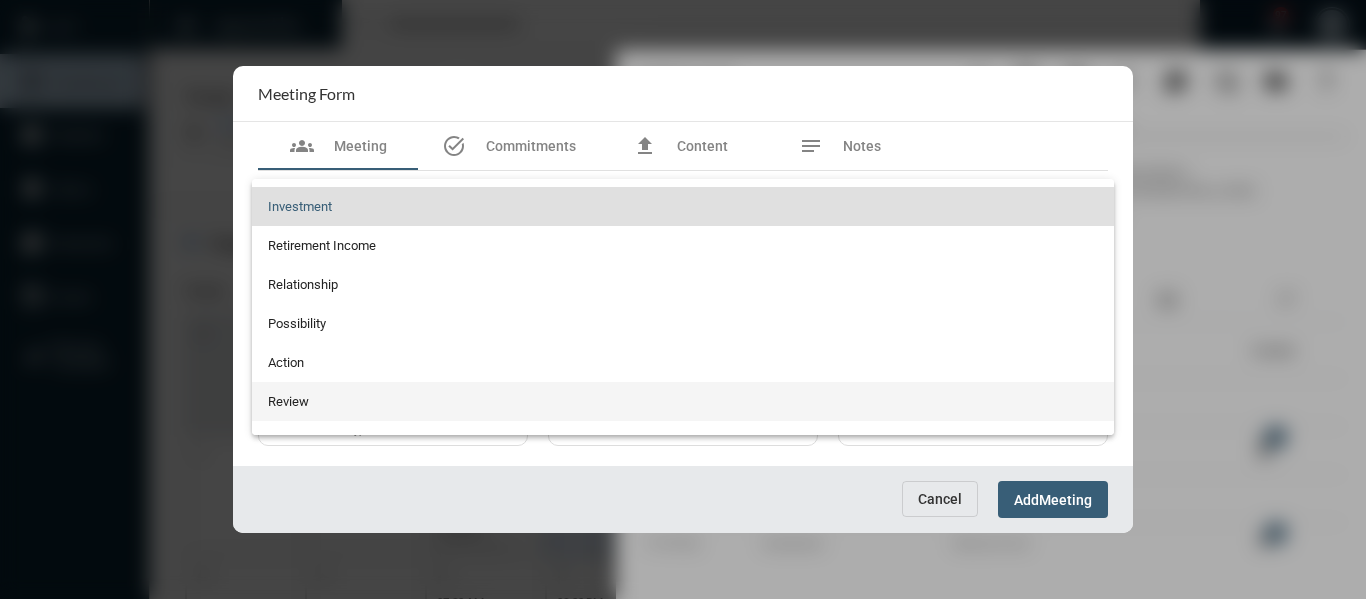 click on "Review" at bounding box center [683, 401] 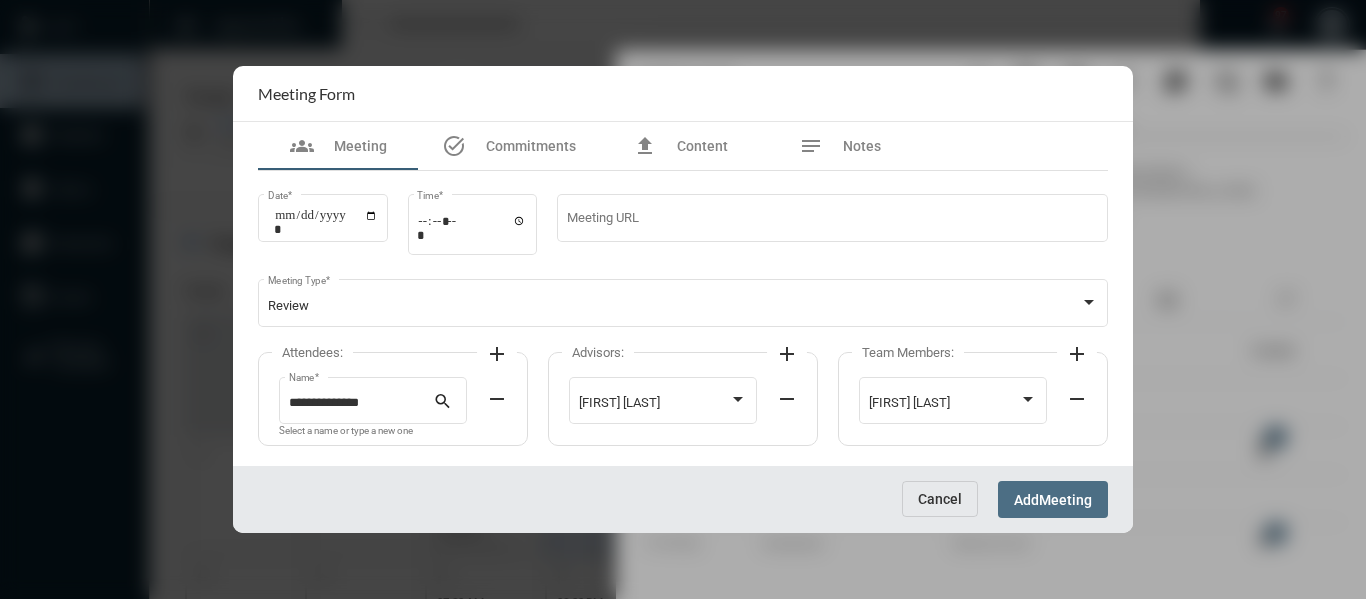 click on "Meeting" at bounding box center [1065, 500] 